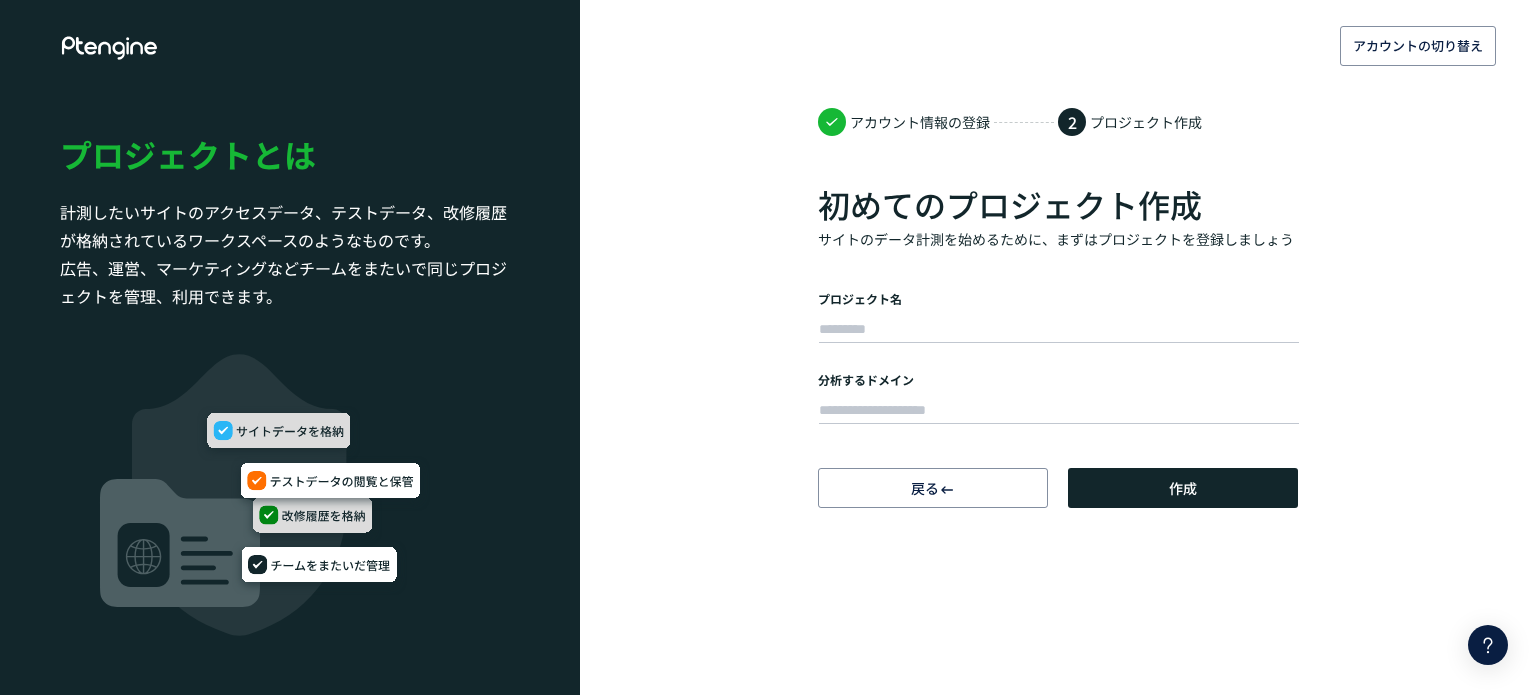 scroll, scrollTop: 0, scrollLeft: 0, axis: both 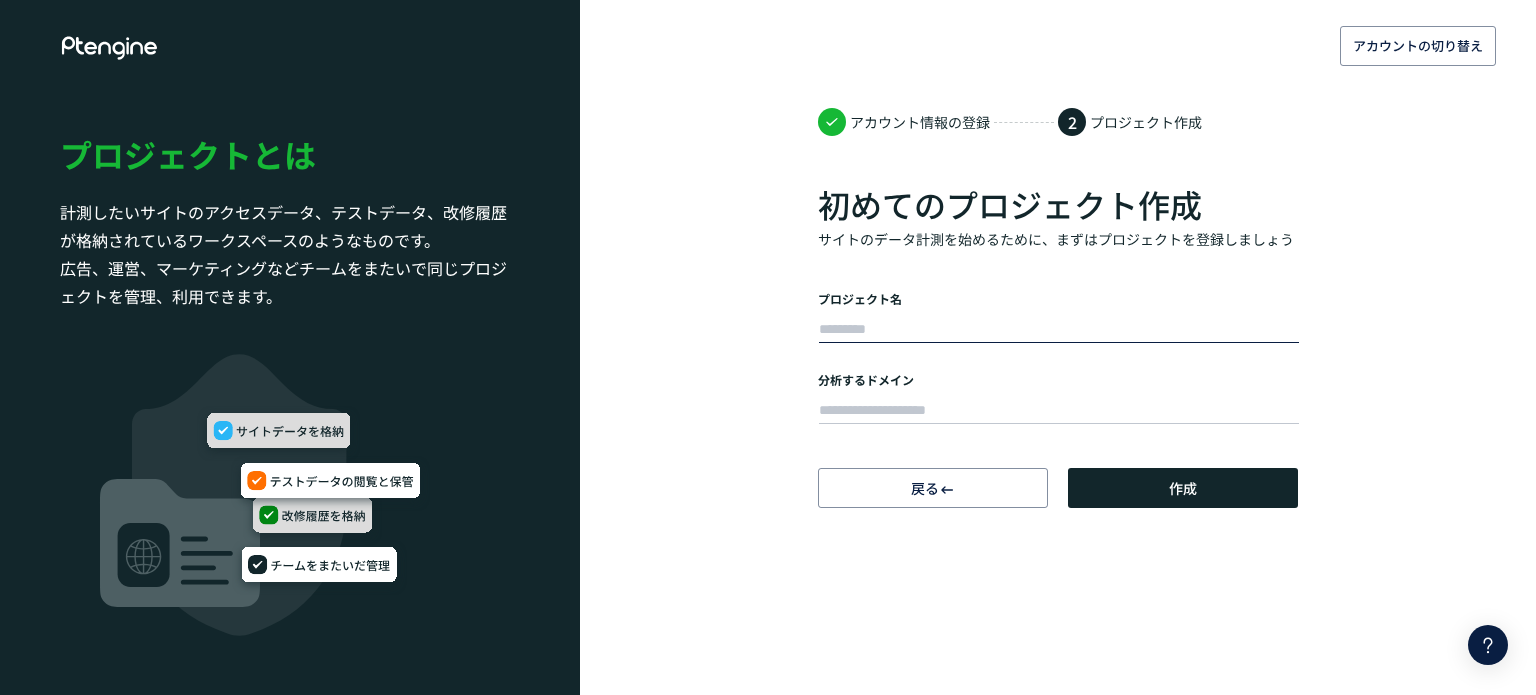 click at bounding box center (1059, 330) 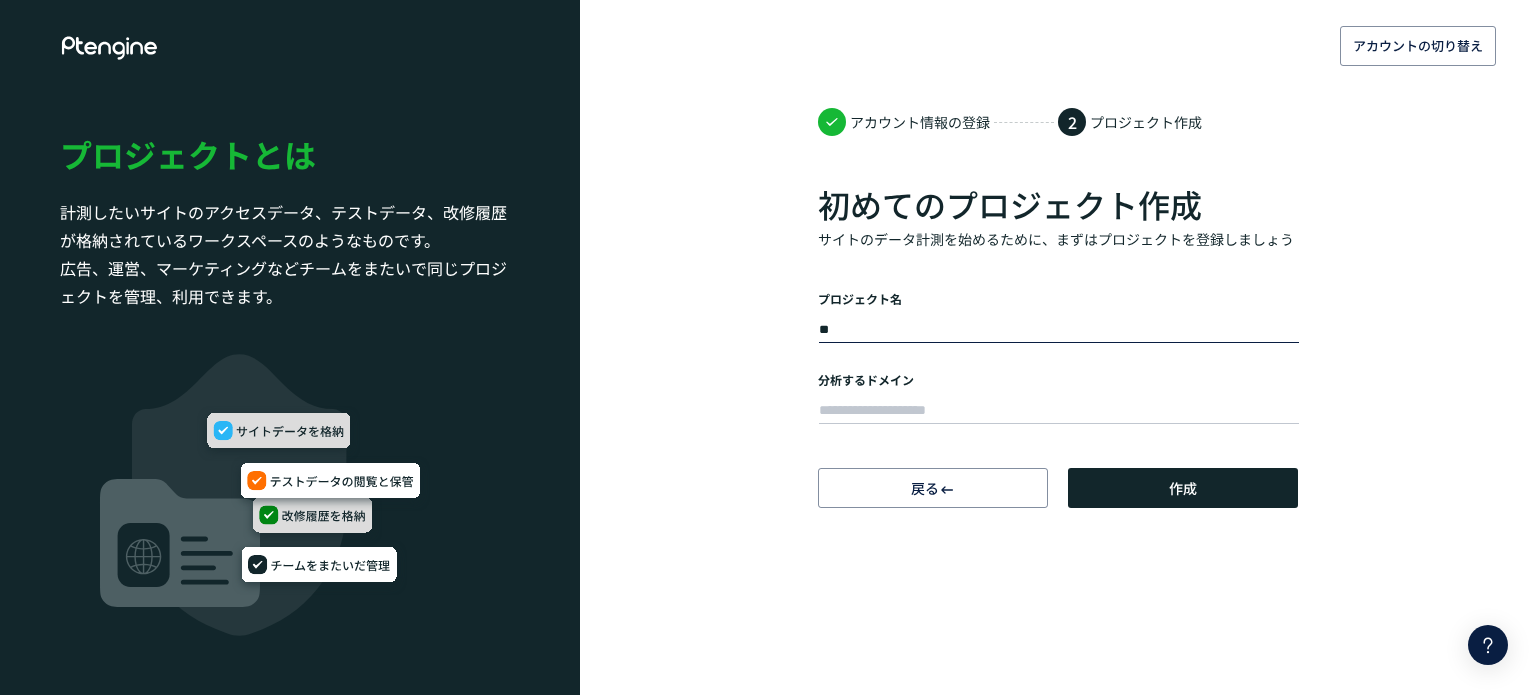 type on "*" 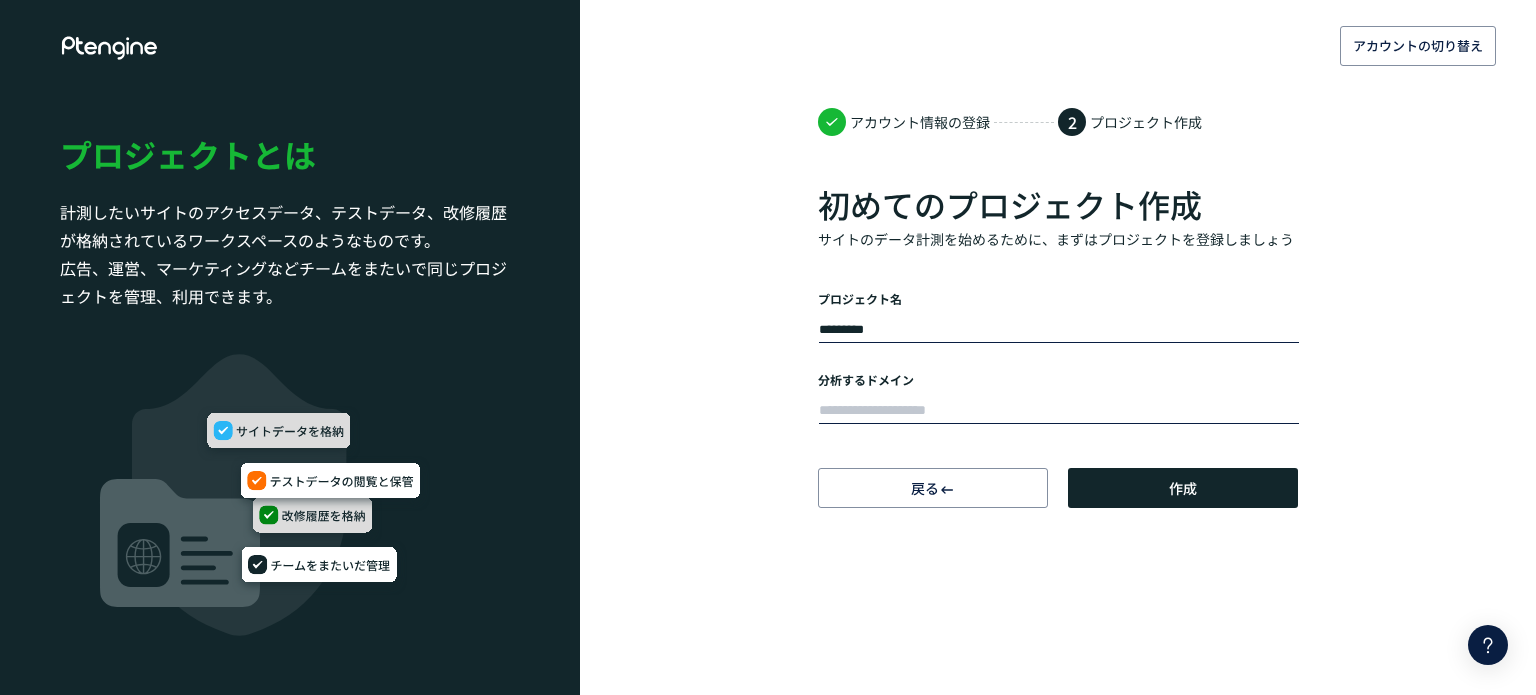 type on "*********" 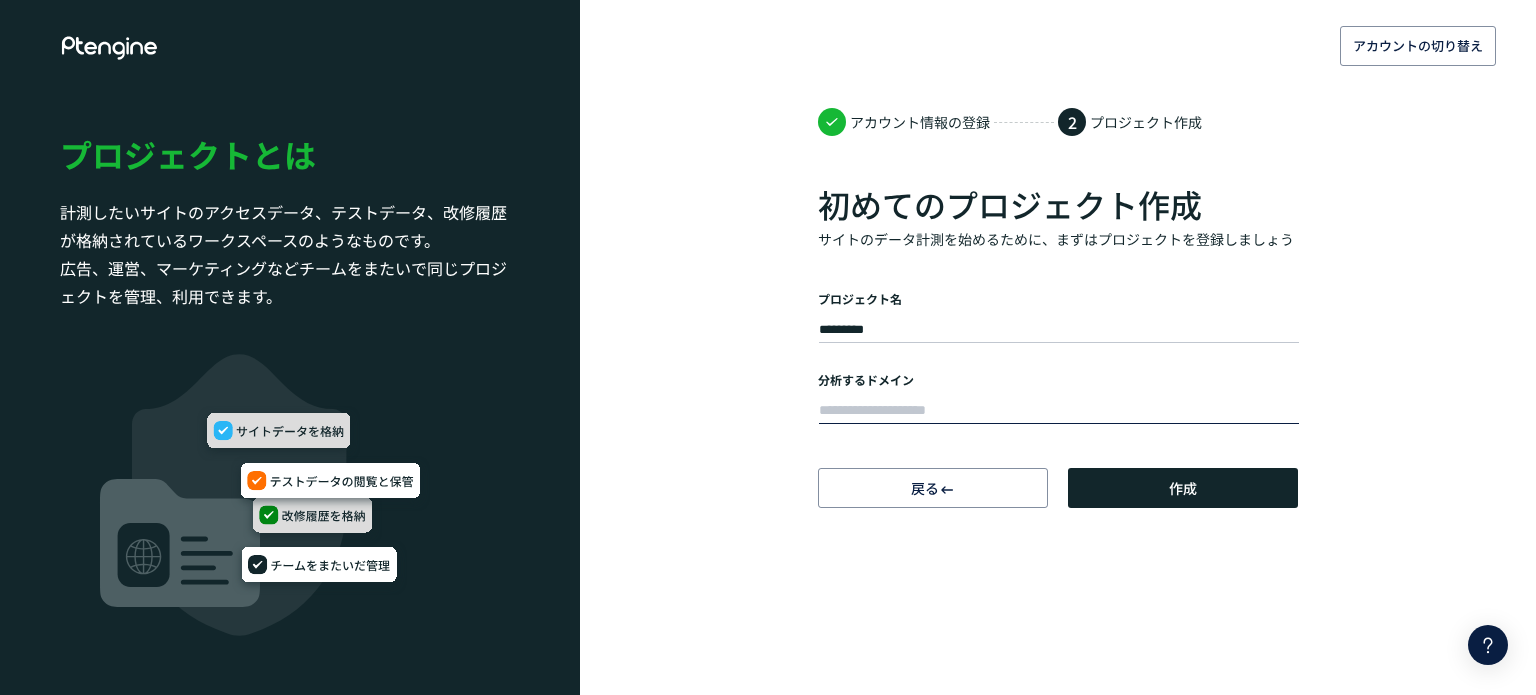 click at bounding box center [1059, 411] 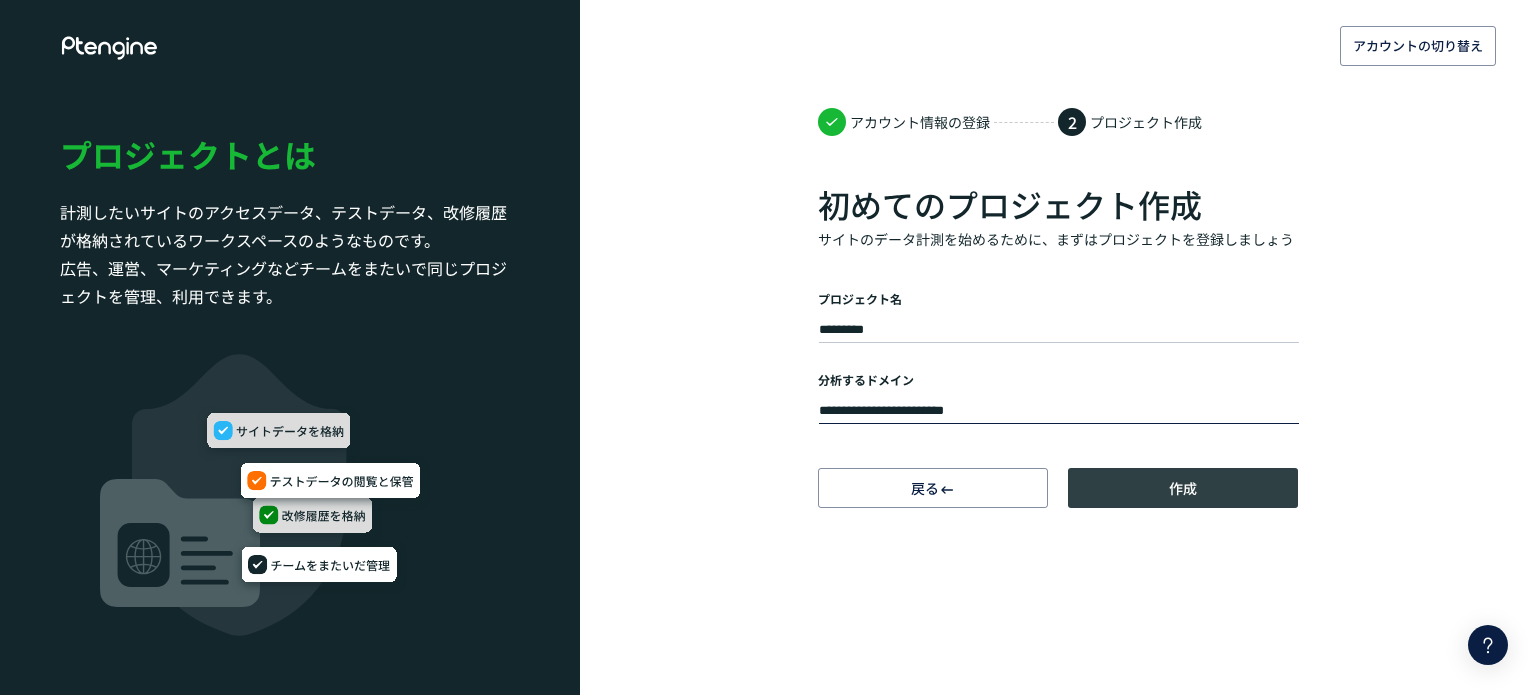 type on "**********" 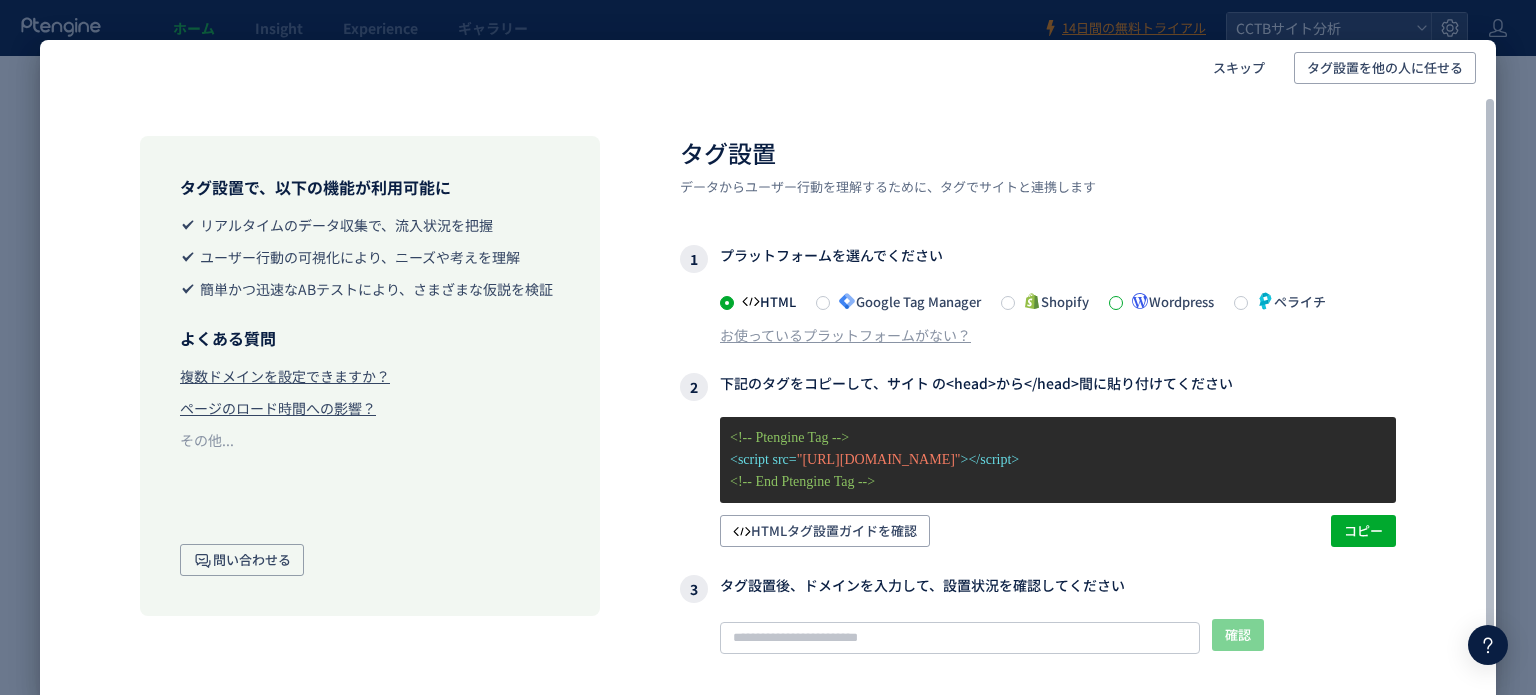 click at bounding box center [1116, 303] 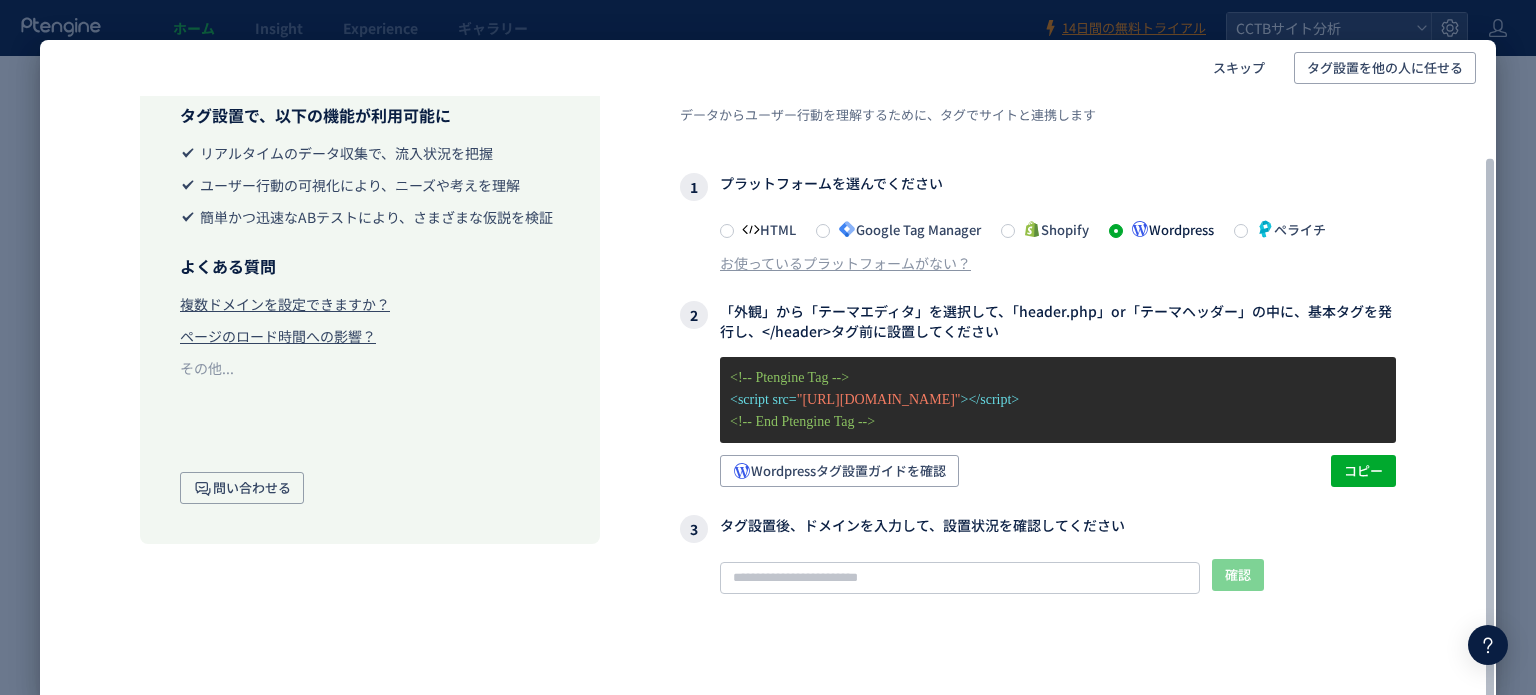 scroll, scrollTop: 94, scrollLeft: 0, axis: vertical 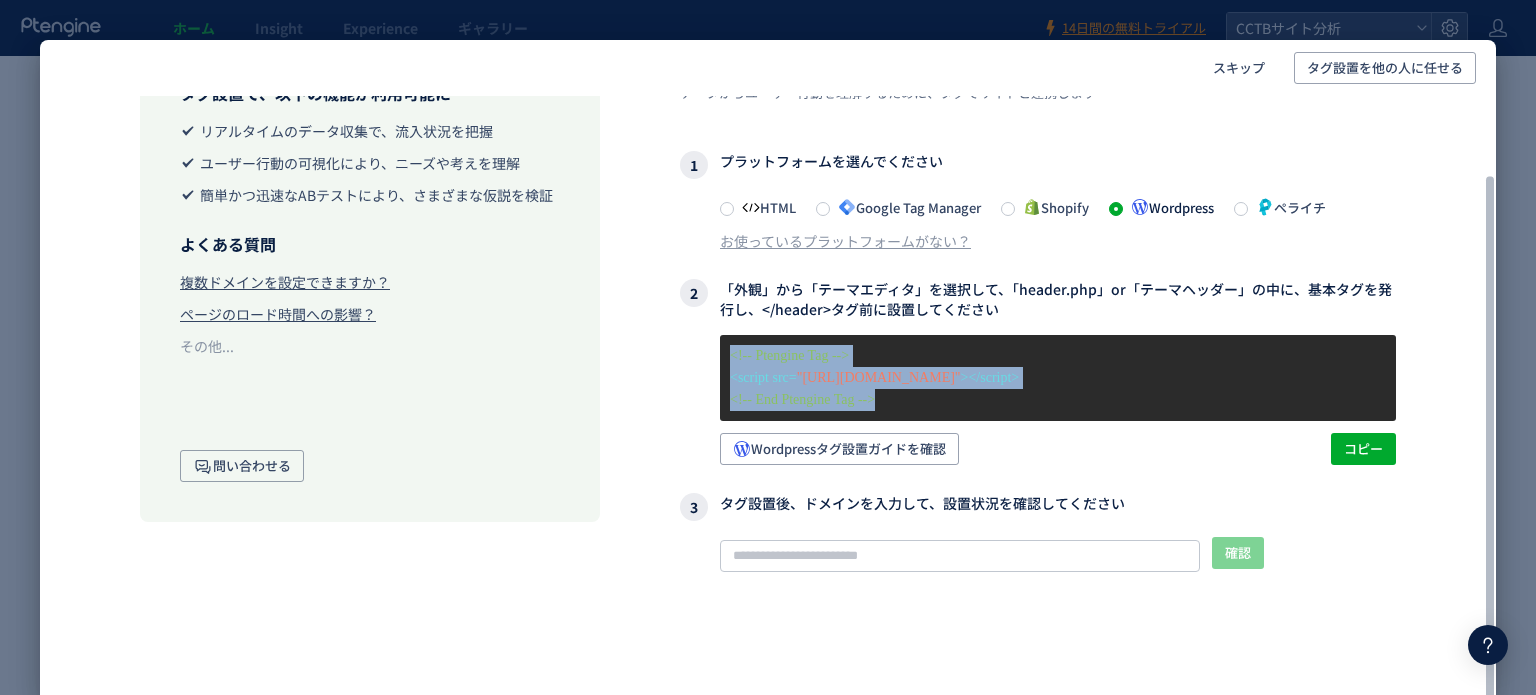 drag, startPoint x: 907, startPoint y: 399, endPoint x: 726, endPoint y: 366, distance: 183.98369 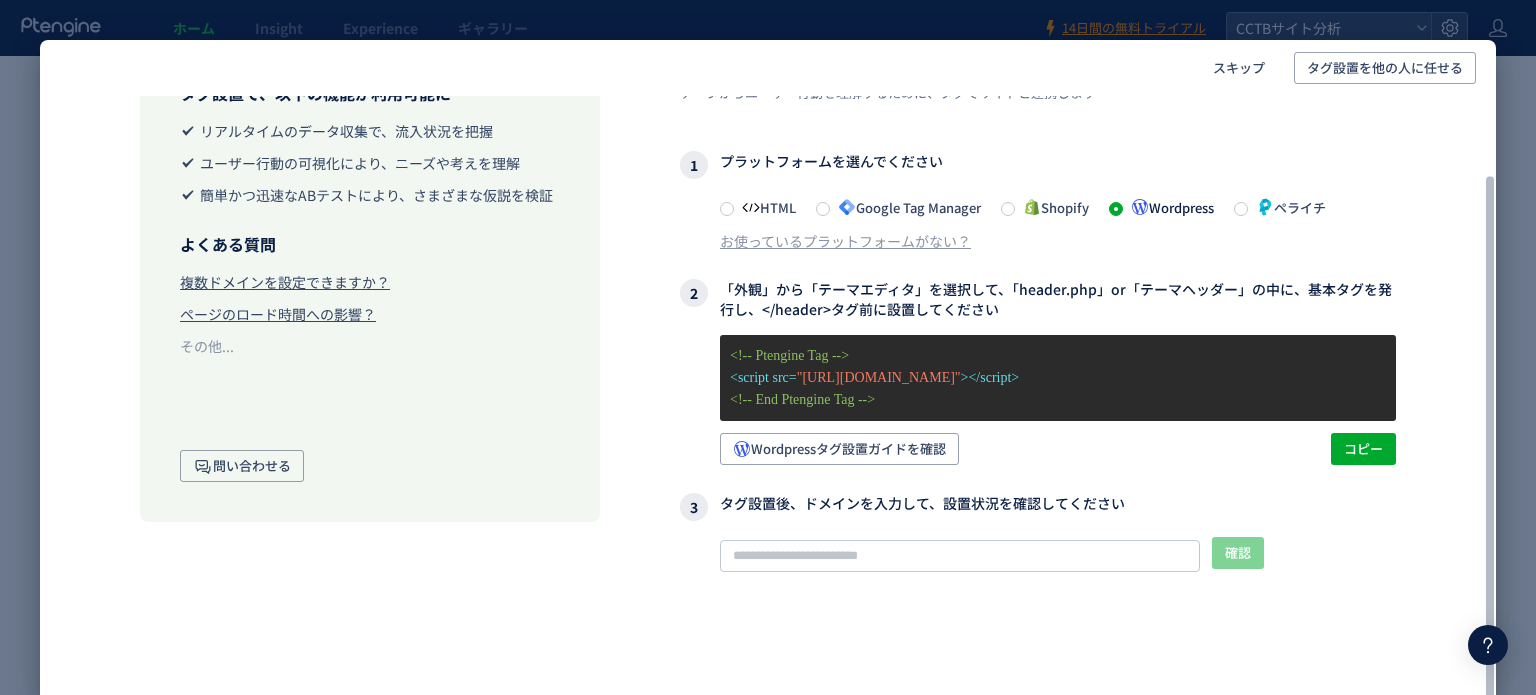 click on "タグ設置 データからユーザー行動を理解するために、タグでサイトと連携します 1  プラットフォームを選んでください  HTML  Google Tag Manager  Shopify  Wordpress  ペライチ お使っているプラットフォームがない？ 2  「外観」から「テーマエディタ」を選択して、「header.php」or「テーマヘッダー」の中に、基本タグを発行し、</header>タグ前に設置してください <!-- Ptengine Tag -->  <script src= "[URL][DOMAIN_NAME]" ></script>  <!-- End Ptengine Tag -->  Wordpressタグ設置ガイドを確認 コピー 3  タグ設置後、ドメインを入力して、設置状況を確認してください 確認  タグが確認できません このサイトでタグが確認できませんので、 記事 に記載されたタグ設定を従って設定してください。また、弊社まで お問い合わせ ください。" at bounding box center [1038, 384] 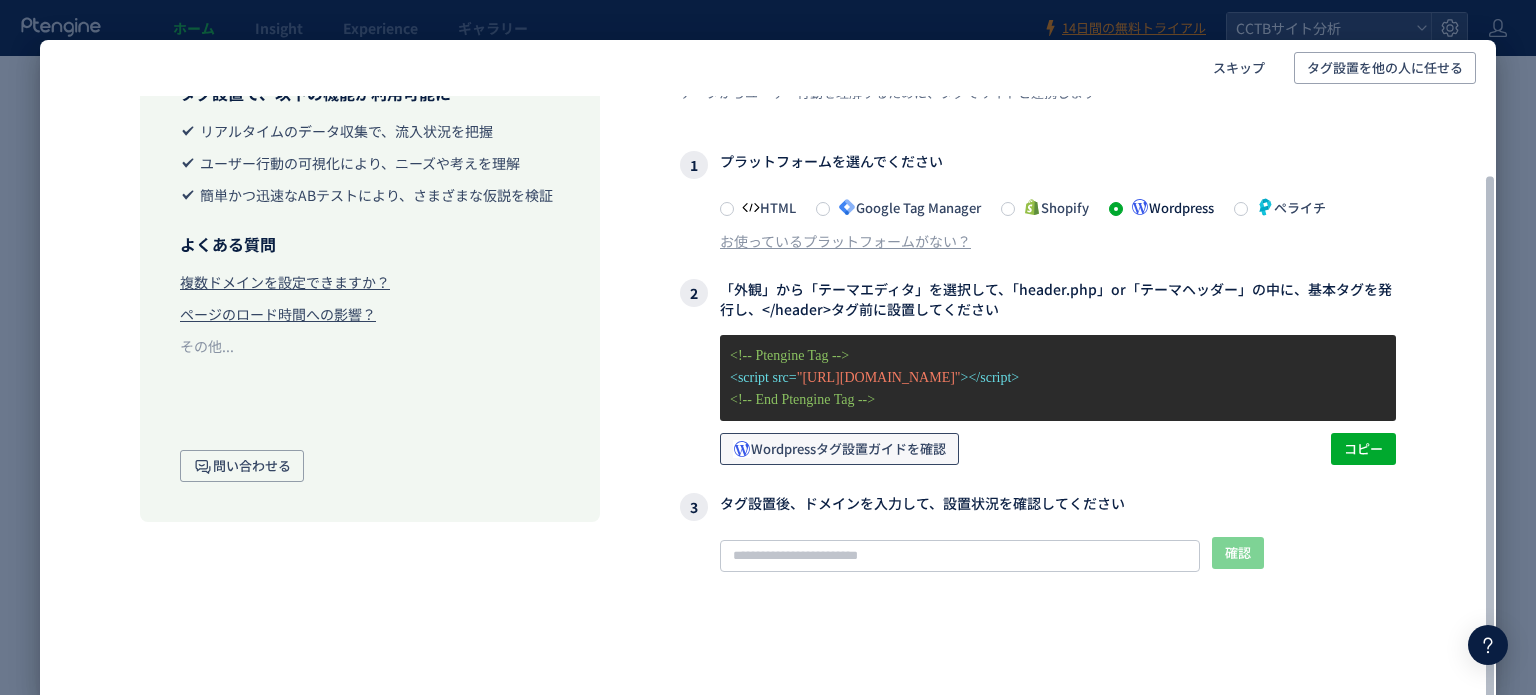 click on "Wordpressタグ設置ガイドを確認" at bounding box center [839, 449] 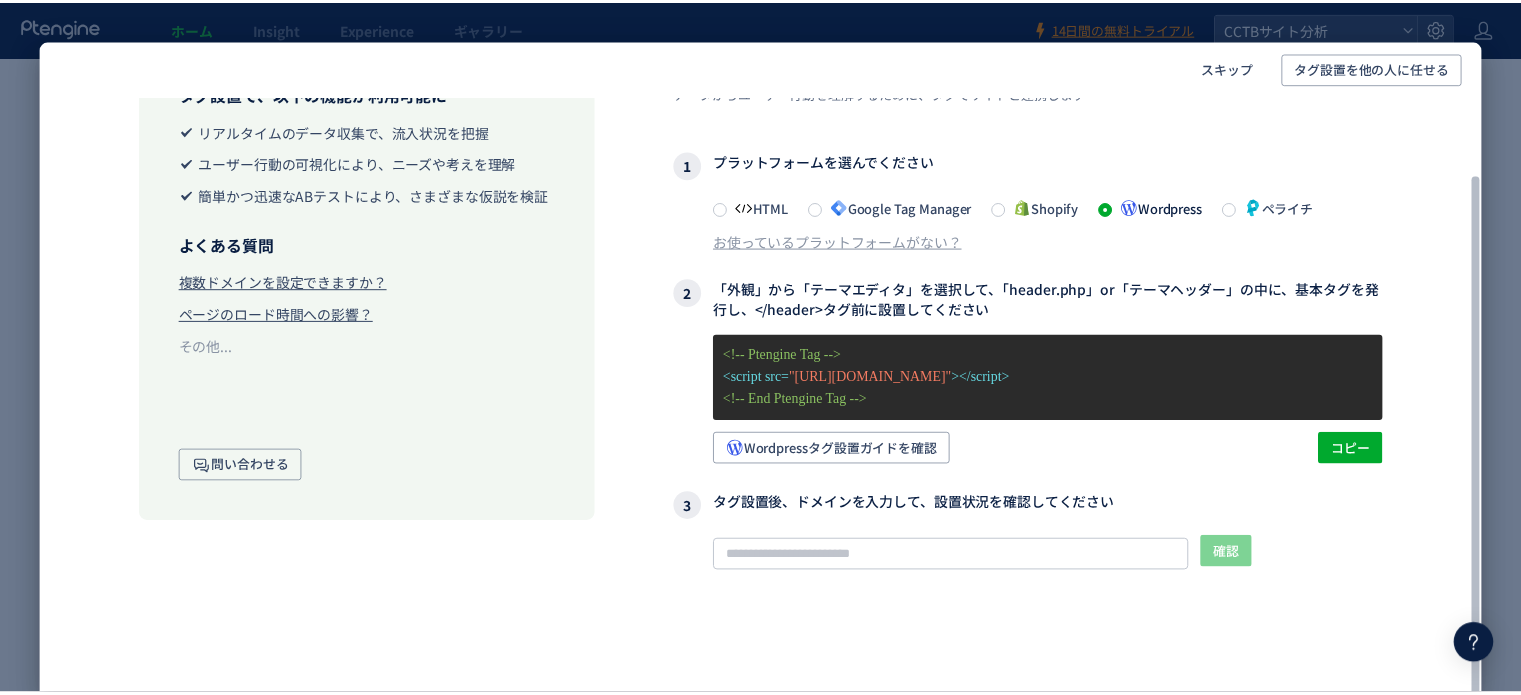 scroll, scrollTop: 0, scrollLeft: 0, axis: both 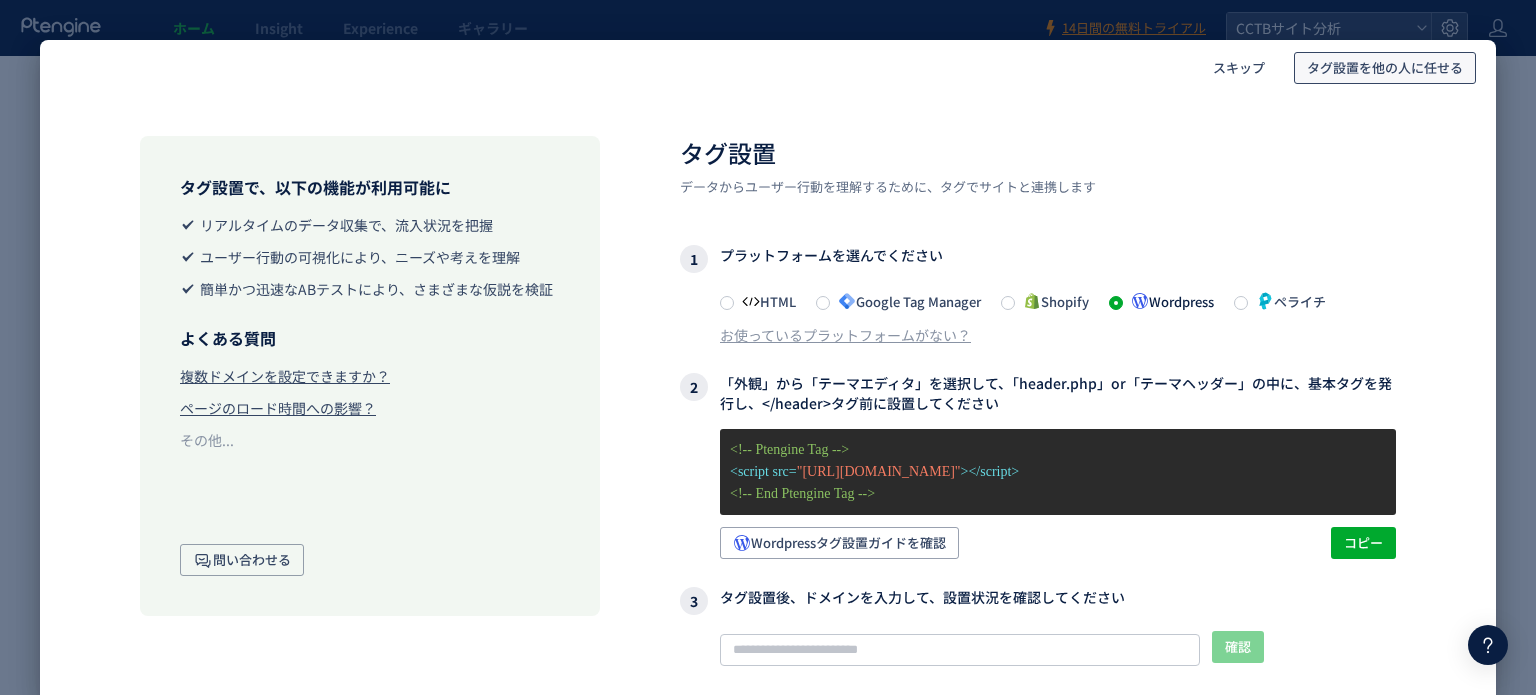 click on "タグ設置を他の人に任せる" at bounding box center [1385, 68] 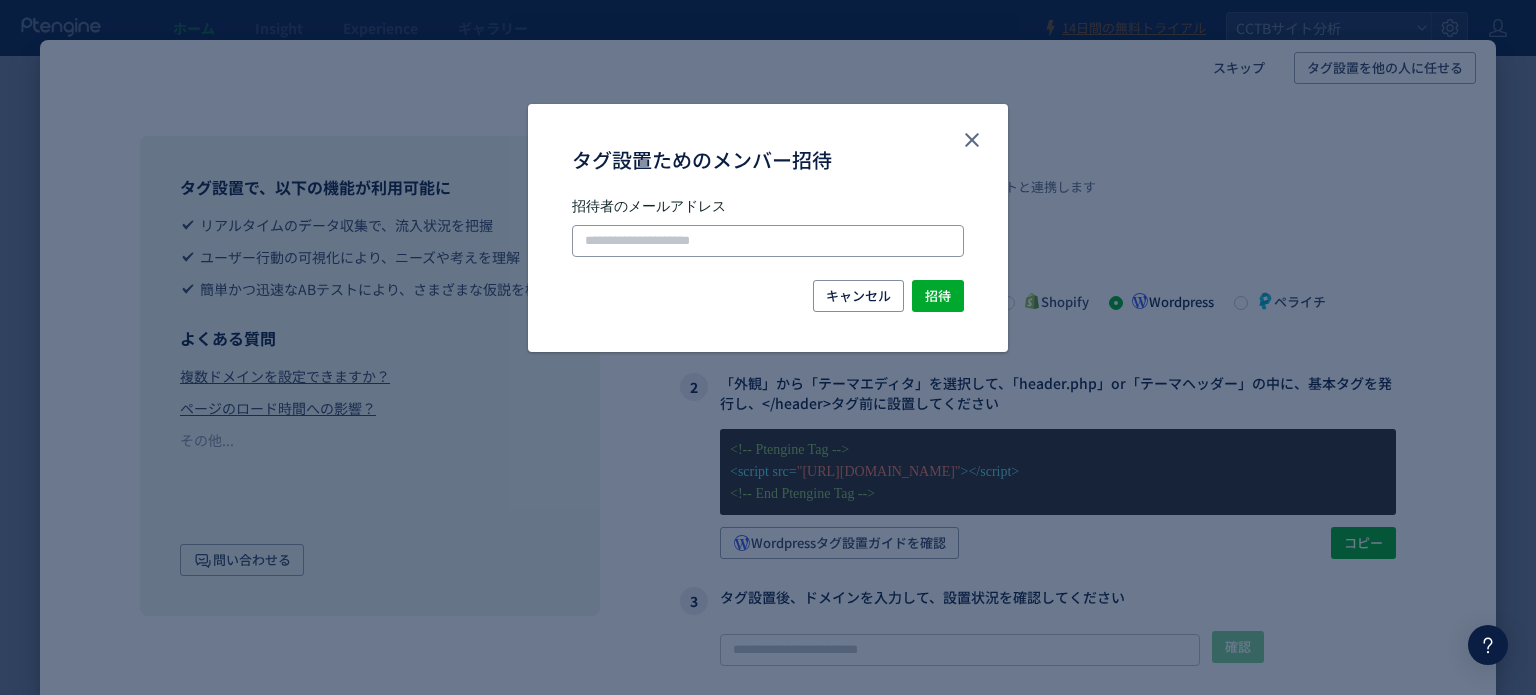 click 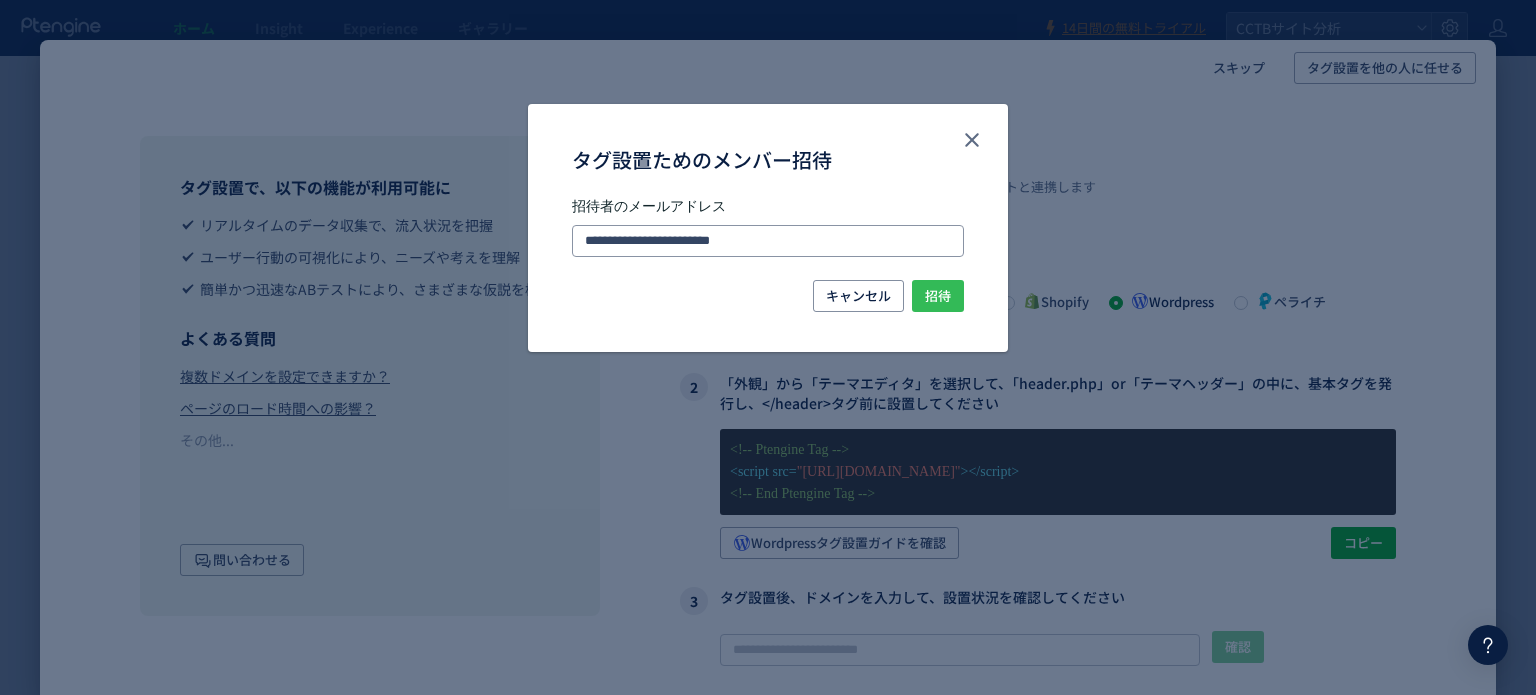 type on "**********" 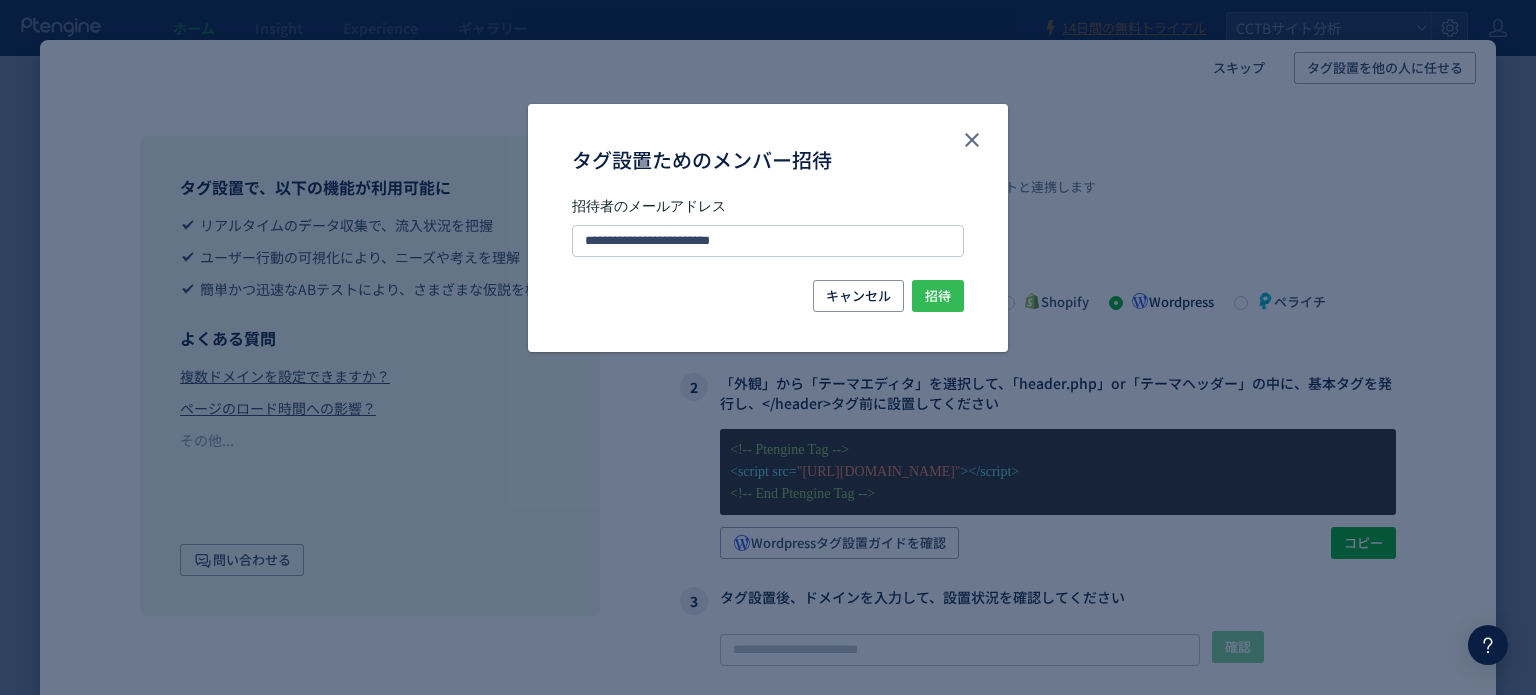 click on "招待" at bounding box center [938, 296] 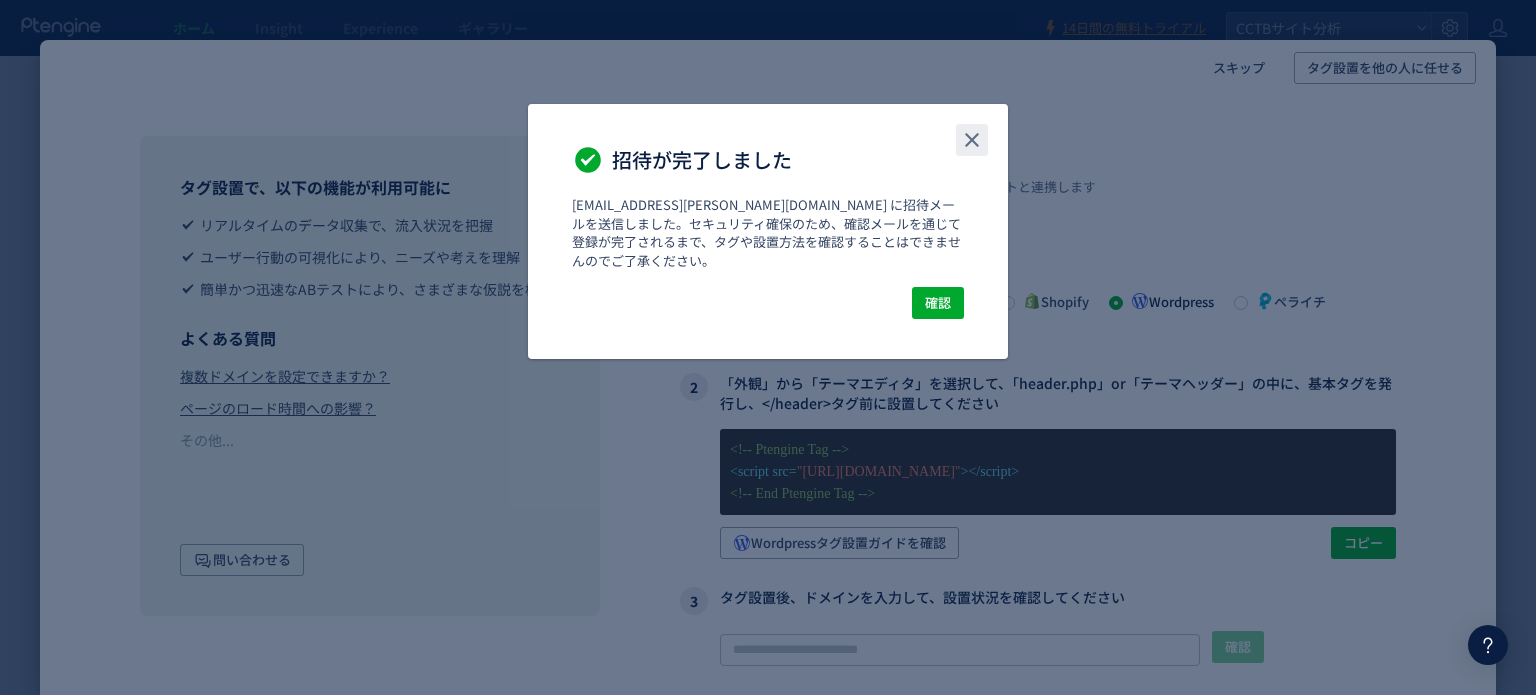 click 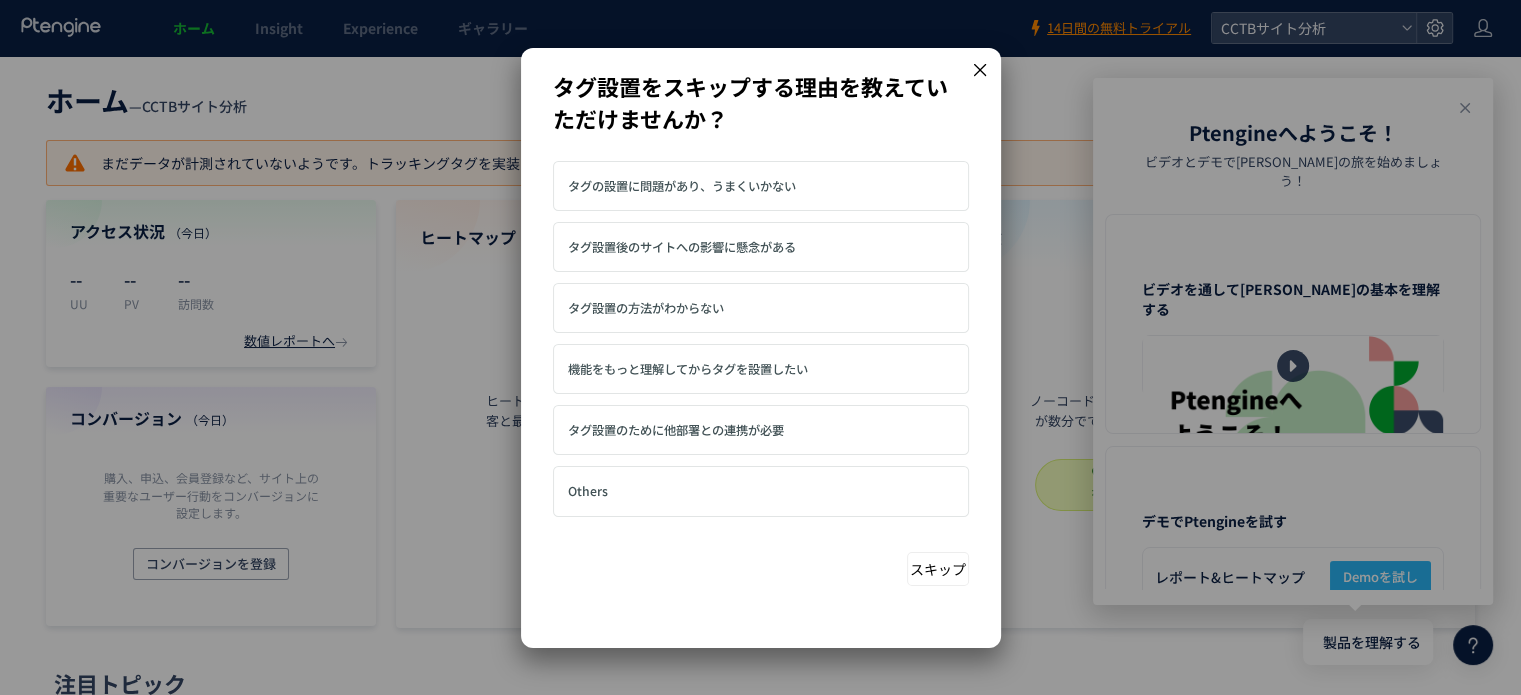 click 